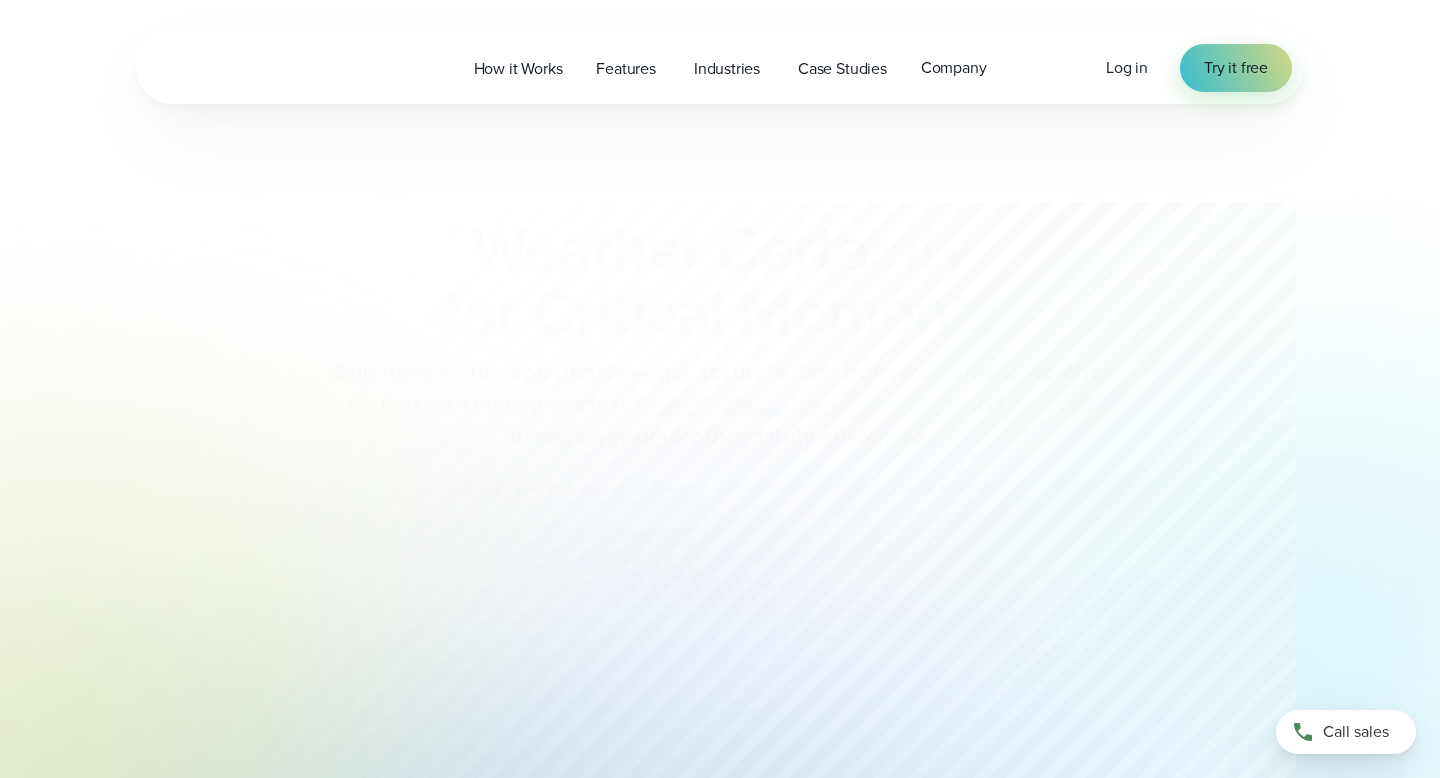 scroll, scrollTop: 0, scrollLeft: 0, axis: both 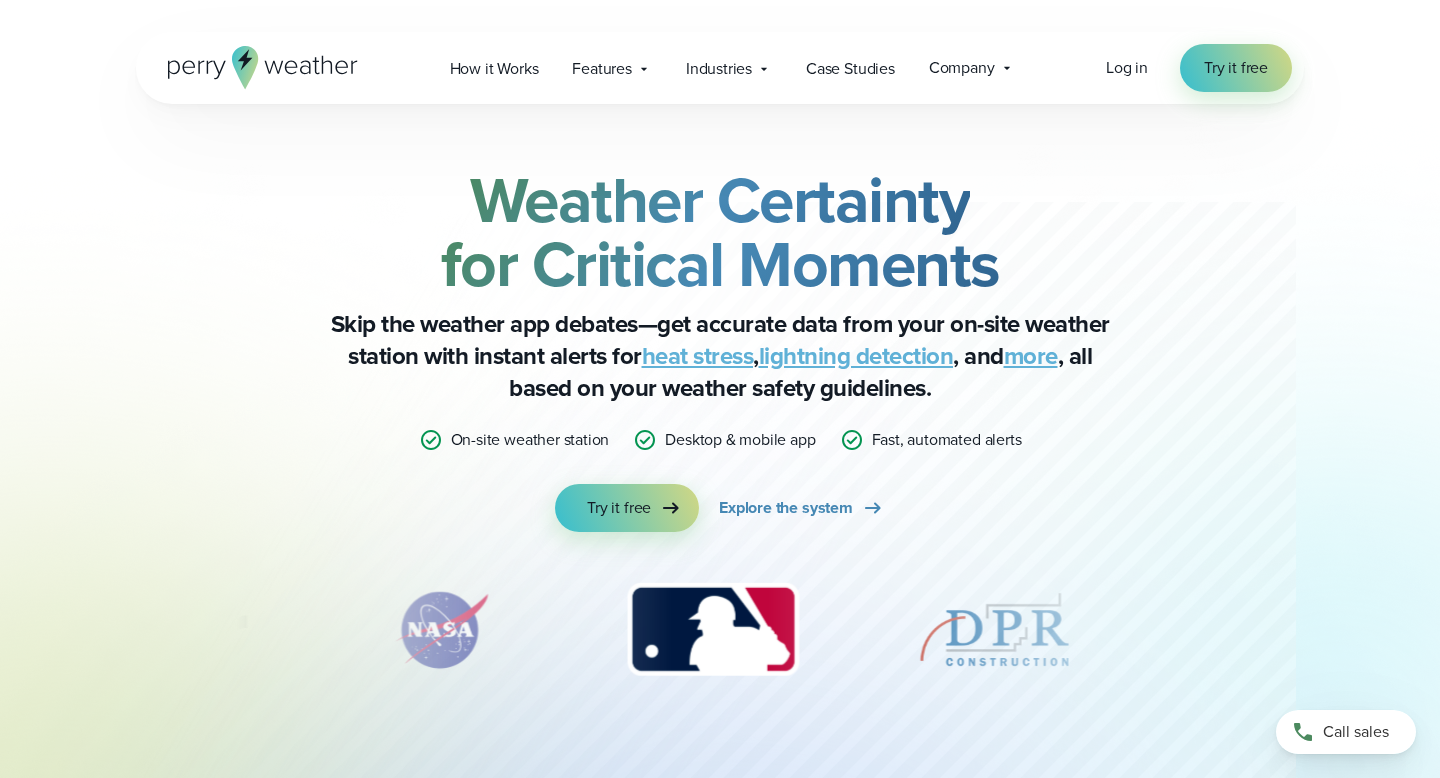 click on "Weather Certainty for Critical Moments
Skip the weather app debates—get accurate data from your on-site weather station with instant alerts for  heat stress ,  lightning detection , and  more , all based on your weather safety guidelines.
On-site weather station
Desktop & mobile app
Fast, automated alerts
Try it free
Explore the system" at bounding box center [720, 441] 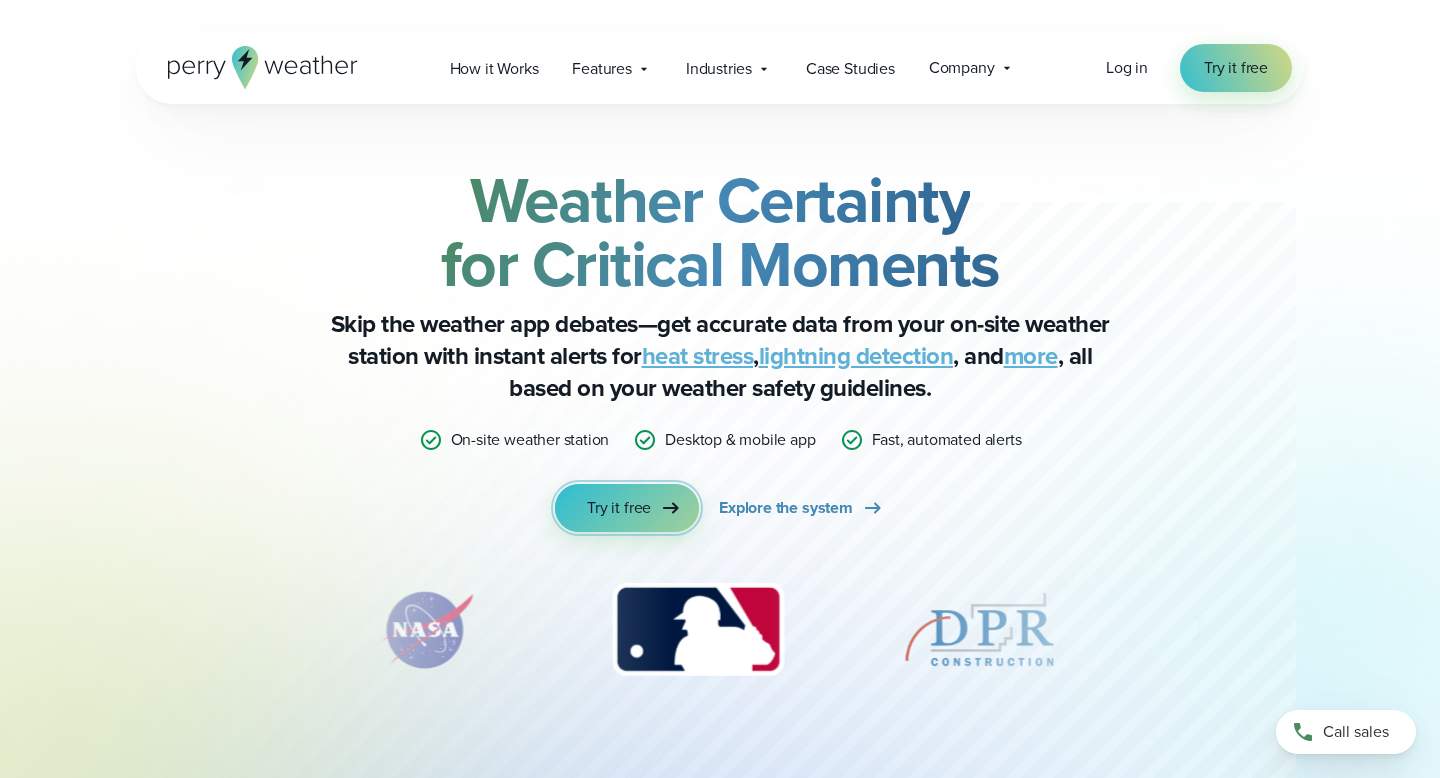 click 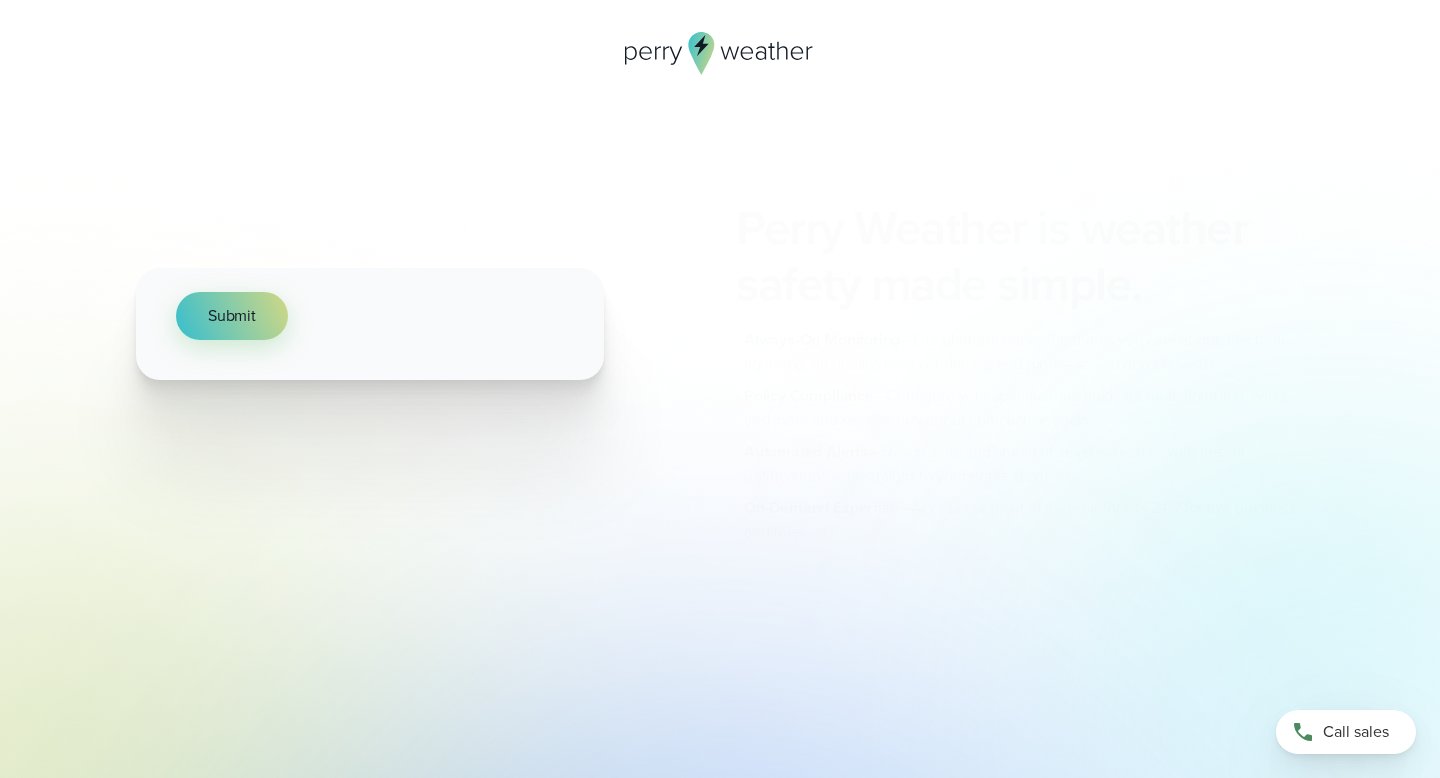 scroll, scrollTop: 0, scrollLeft: 0, axis: both 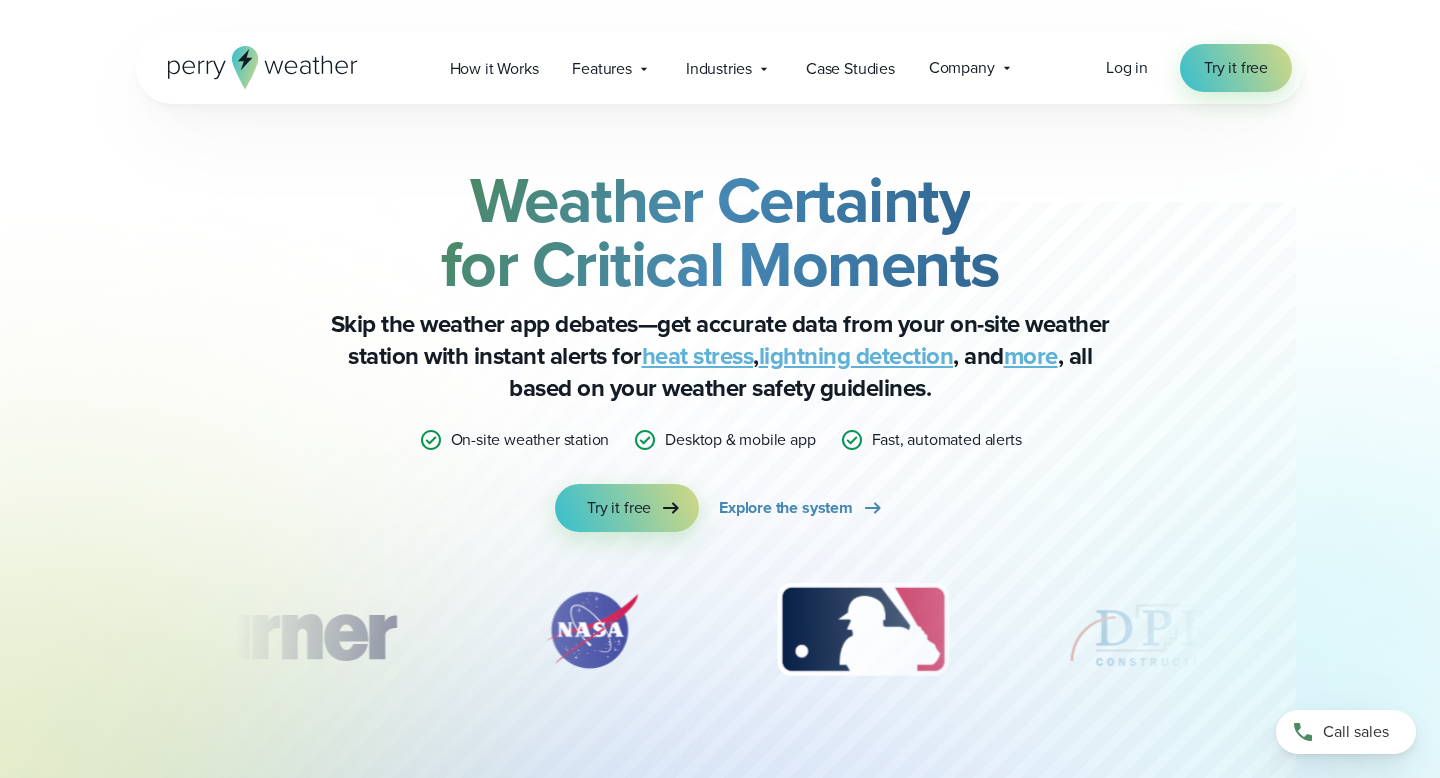 click on "Log in
Try it free" at bounding box center [1199, 68] 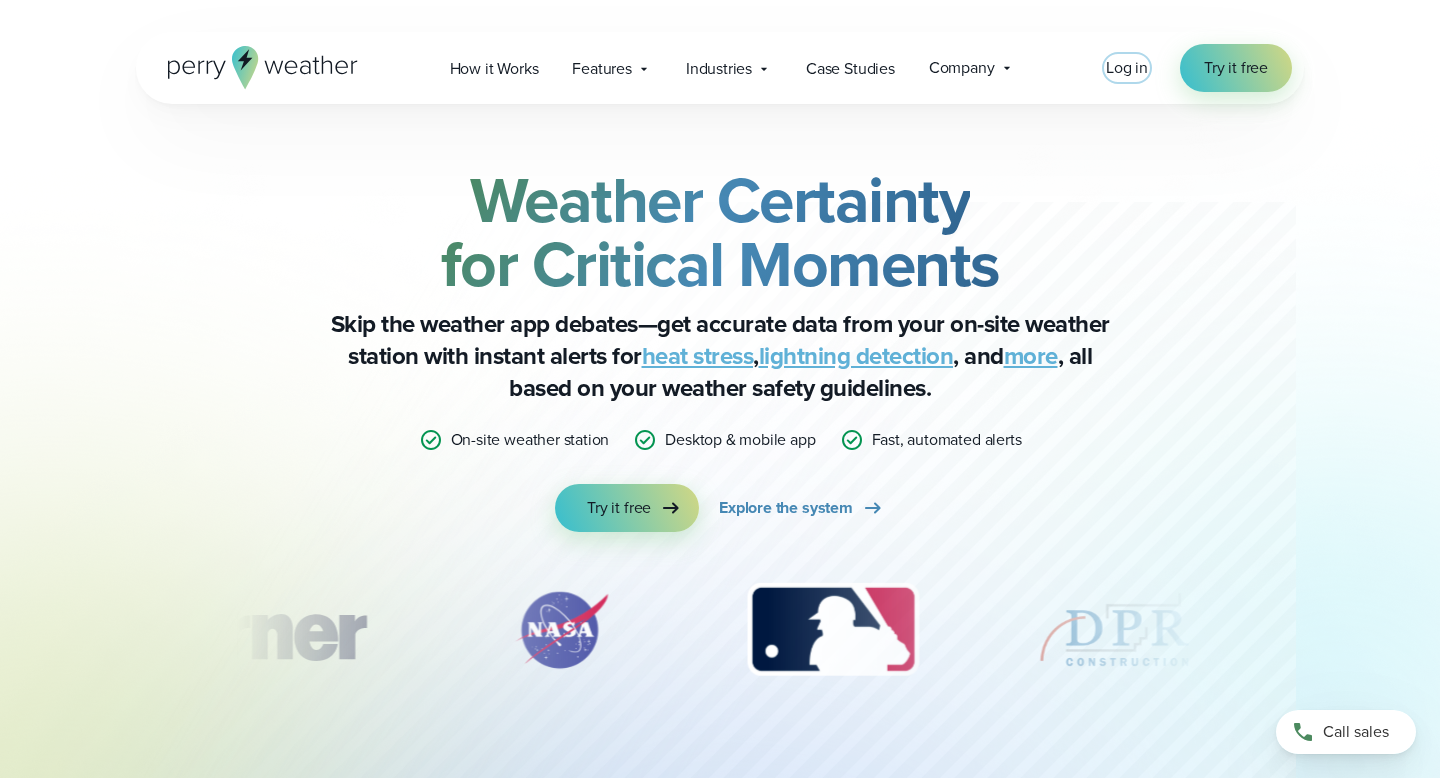 click on "Log in" at bounding box center [1127, 67] 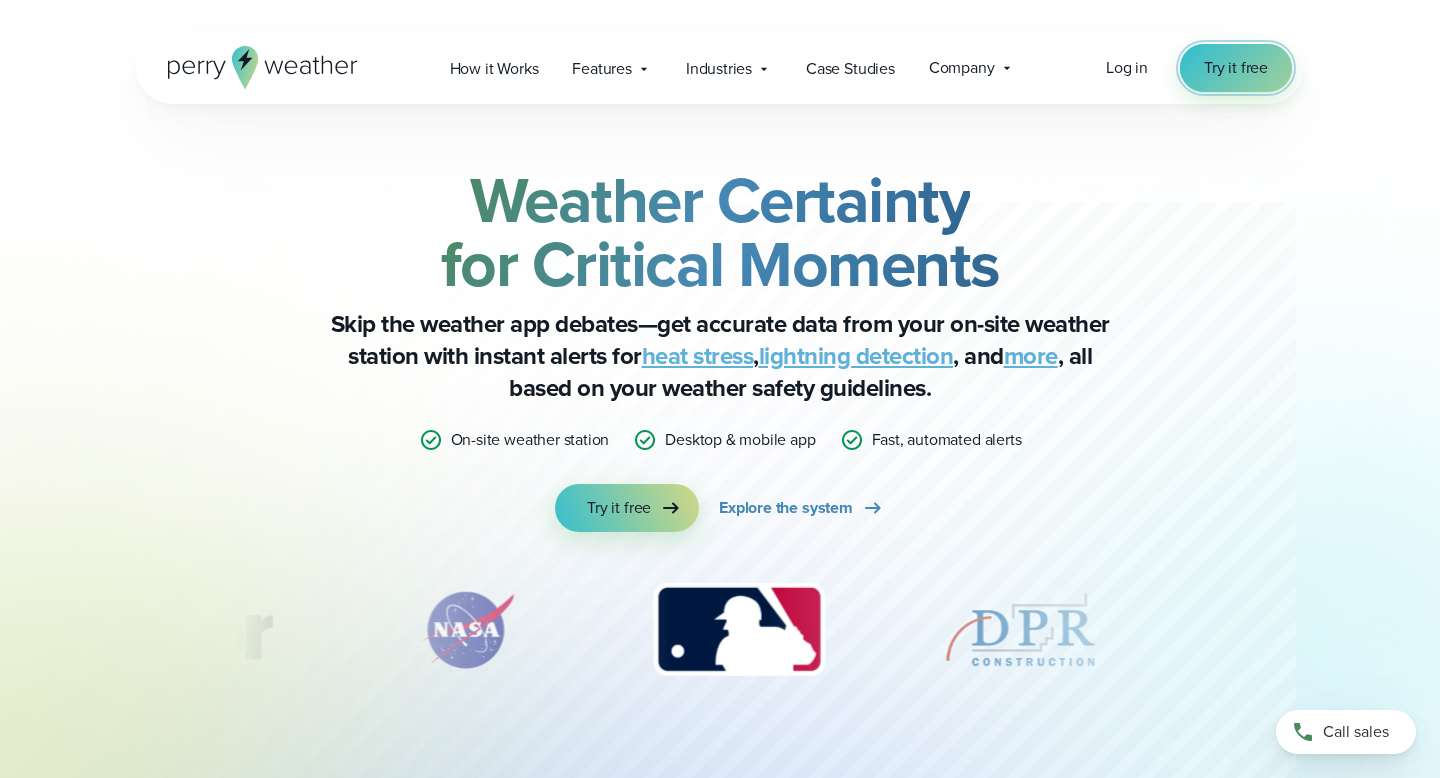 click on "Try it free" at bounding box center (1236, 68) 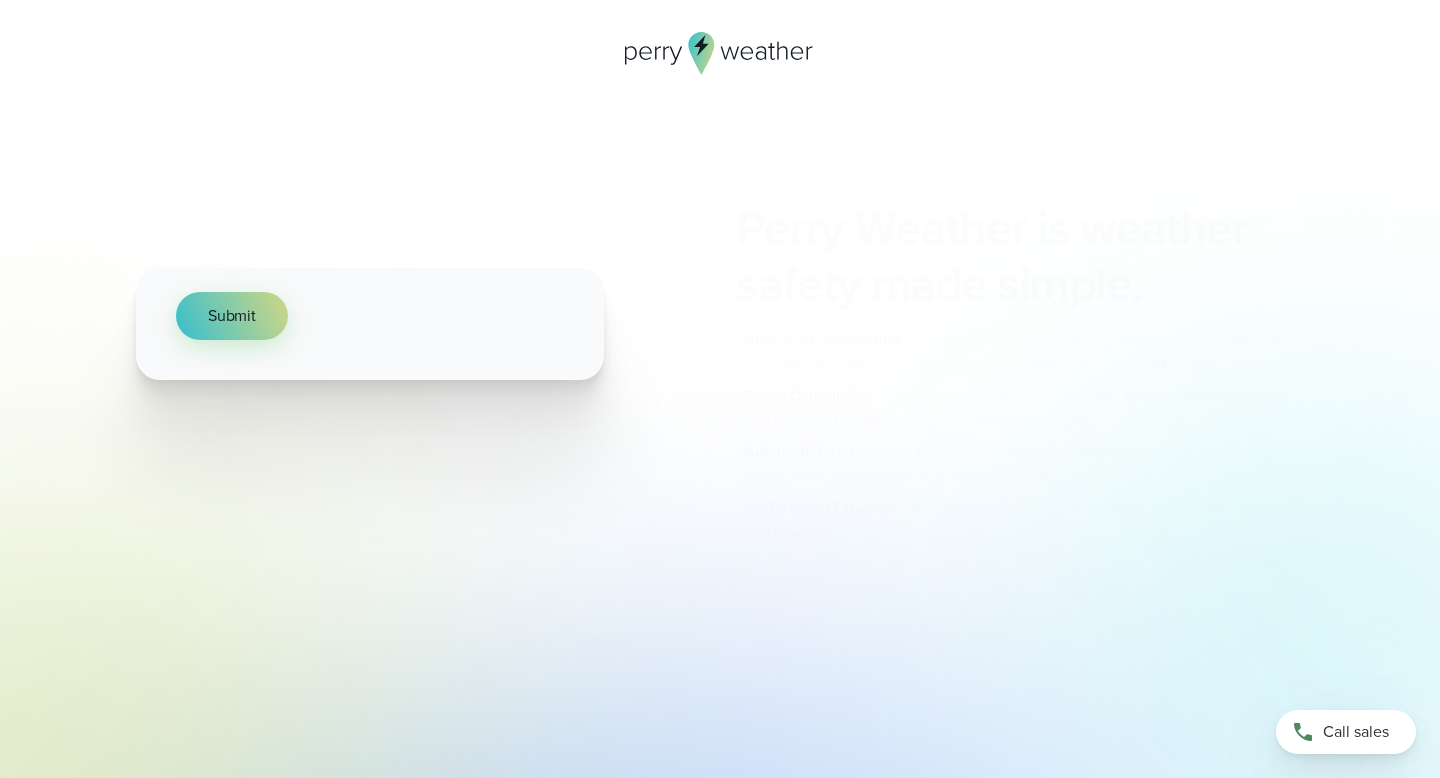 scroll, scrollTop: 0, scrollLeft: 0, axis: both 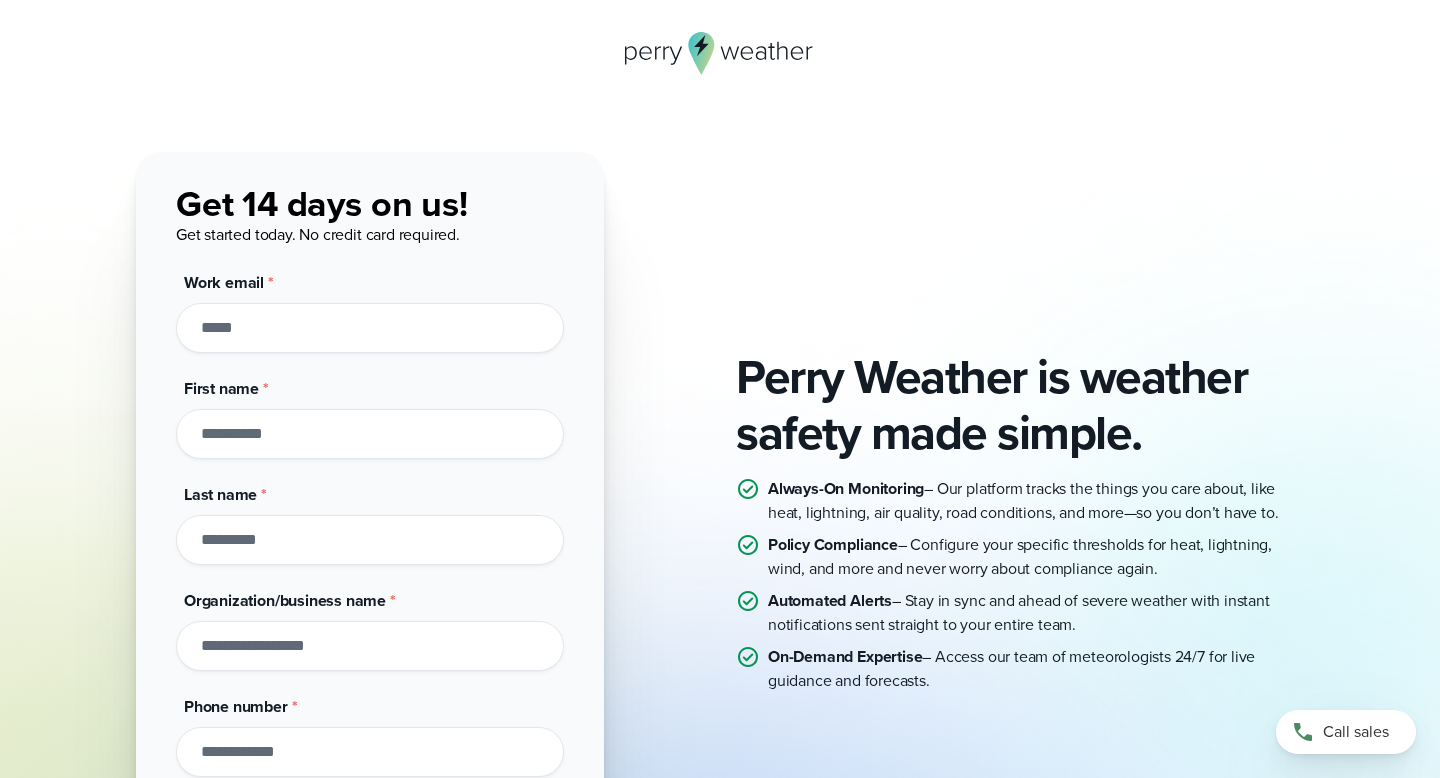 click on "Work email *" at bounding box center (370, 328) 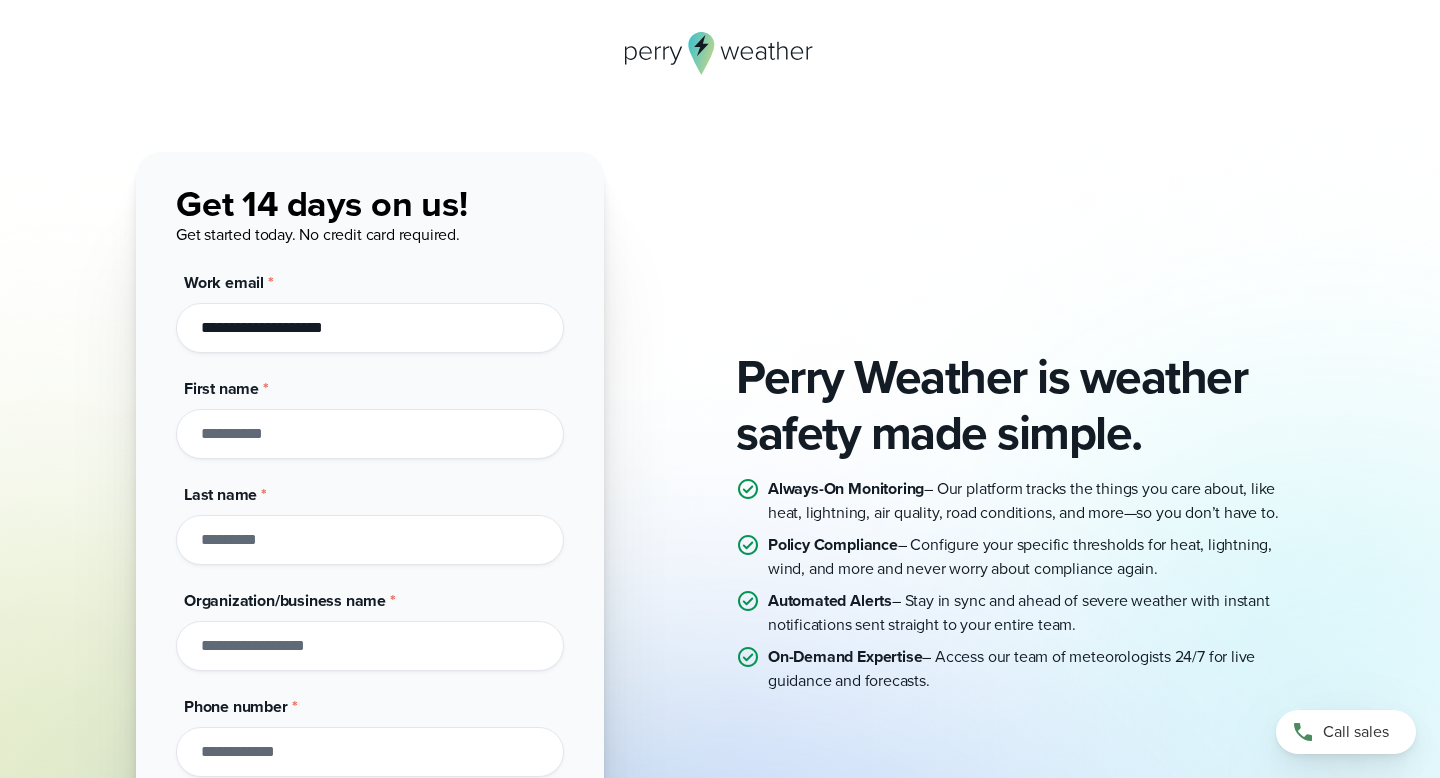 click on "First name *" at bounding box center [370, 434] 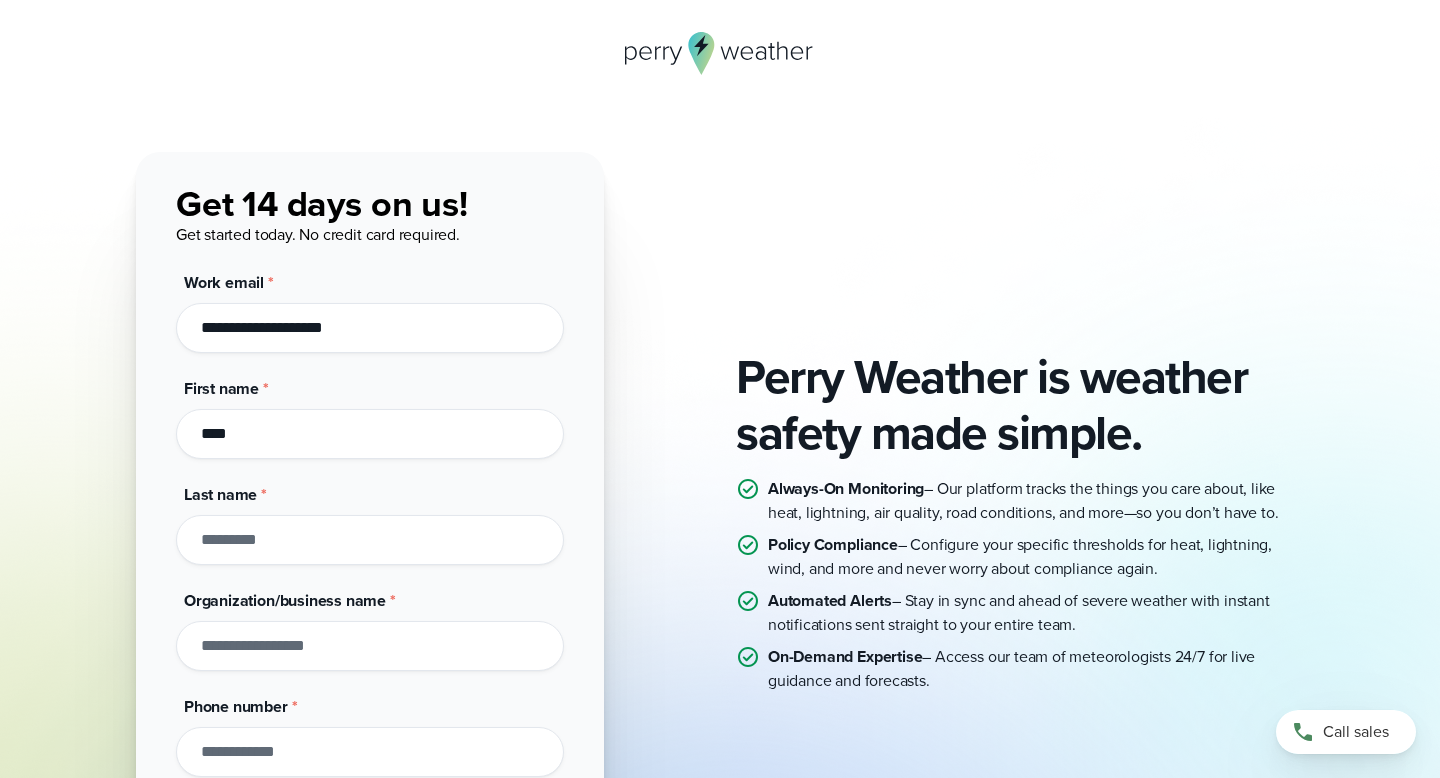 click on "Last name *" at bounding box center [370, 540] 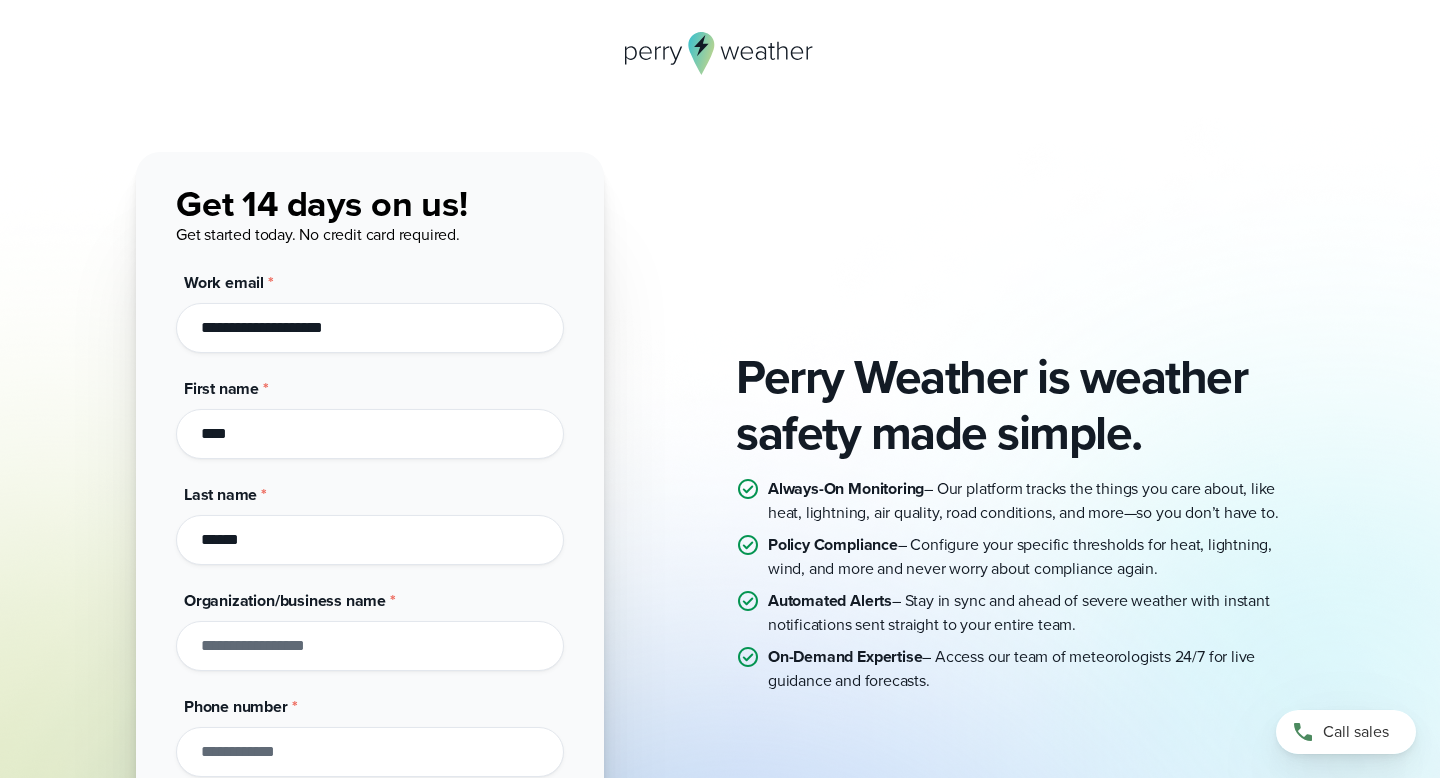click on "Organization/business name *" at bounding box center [370, 646] 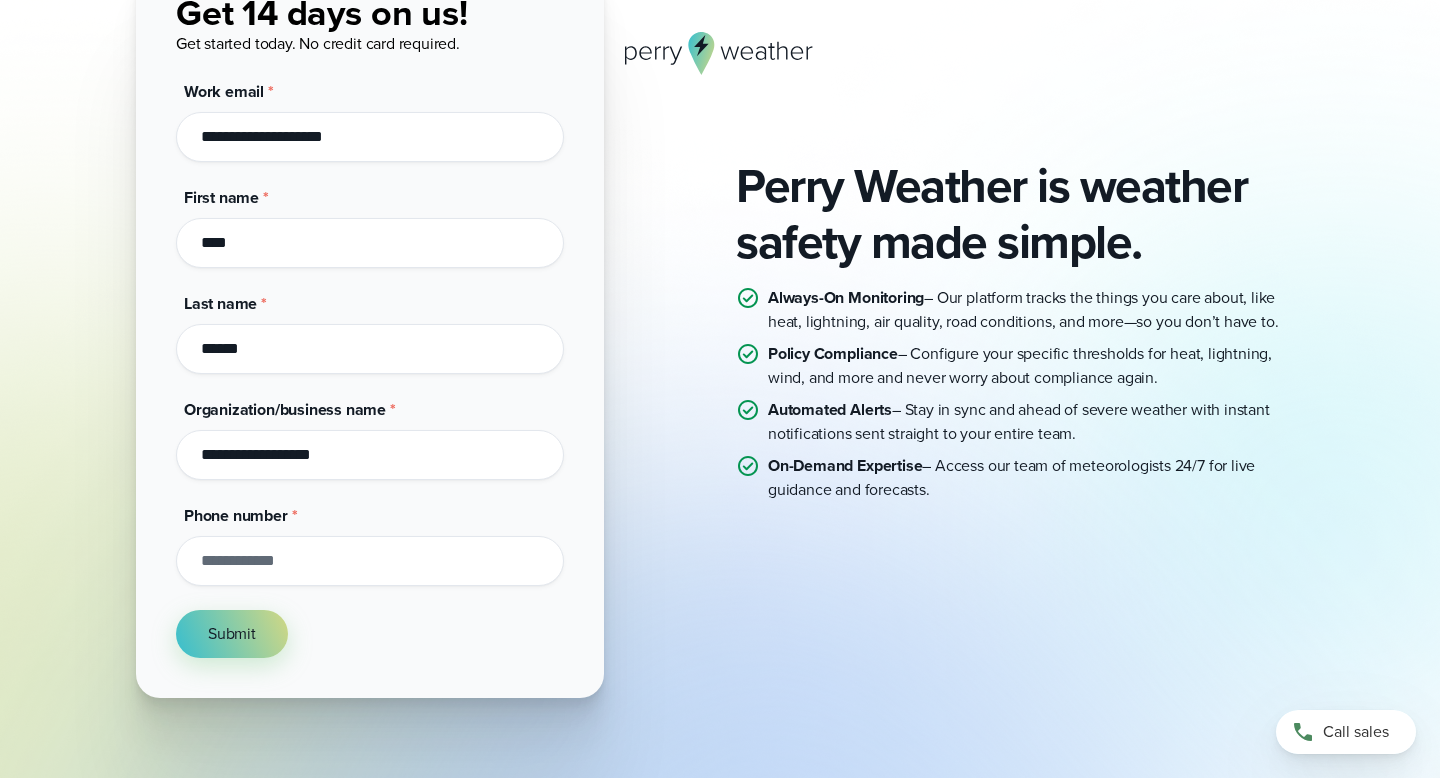 scroll, scrollTop: 196, scrollLeft: 0, axis: vertical 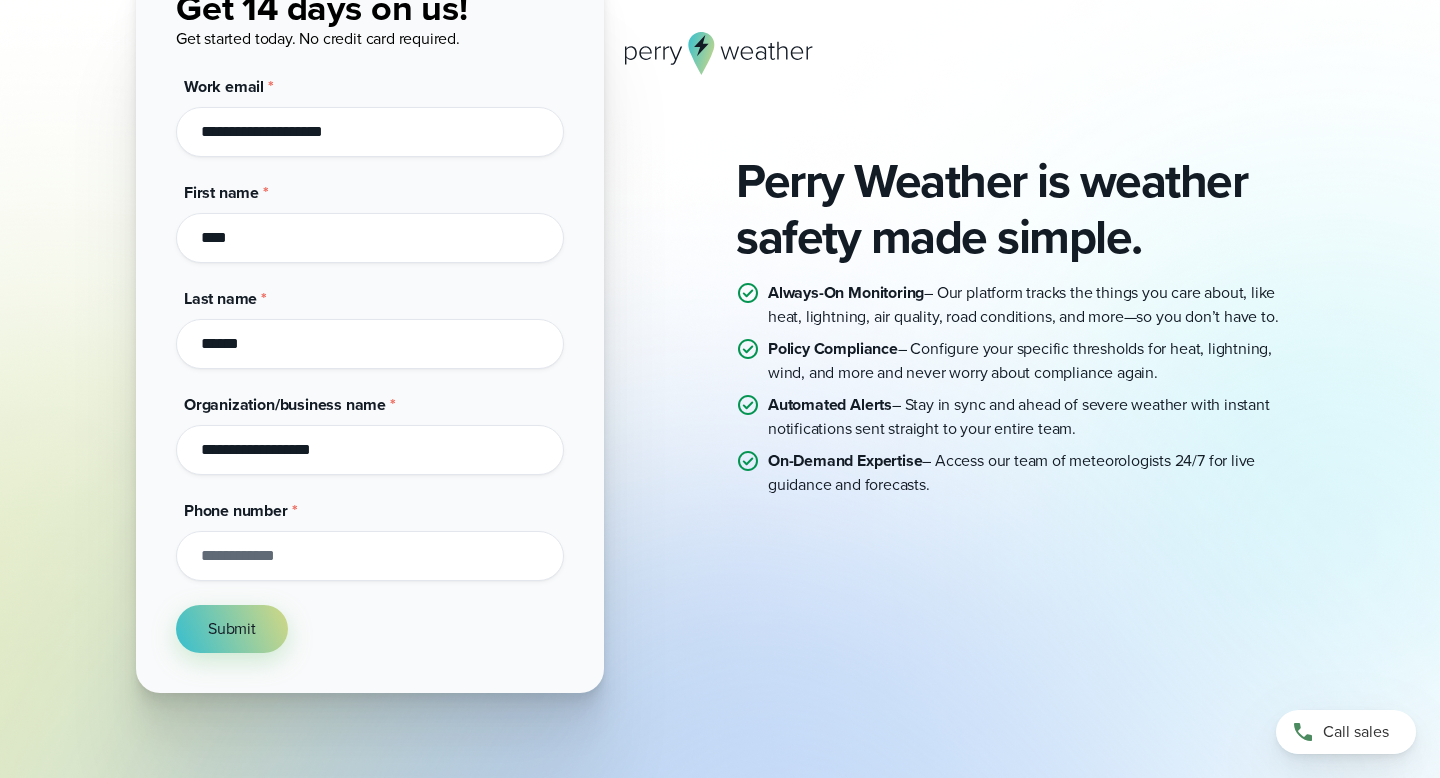 click on "Phone number *" at bounding box center (370, 556) 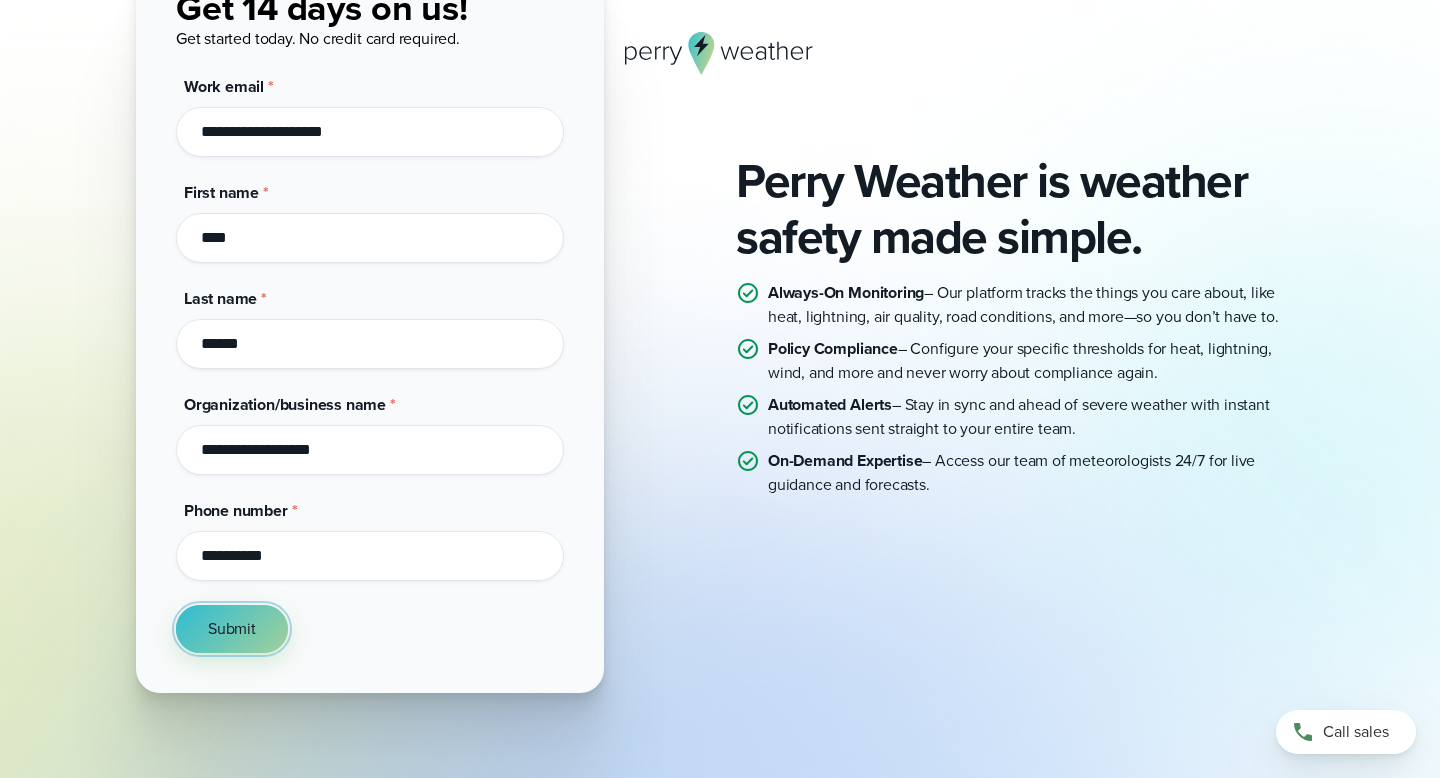 click on "Submit" at bounding box center [232, 629] 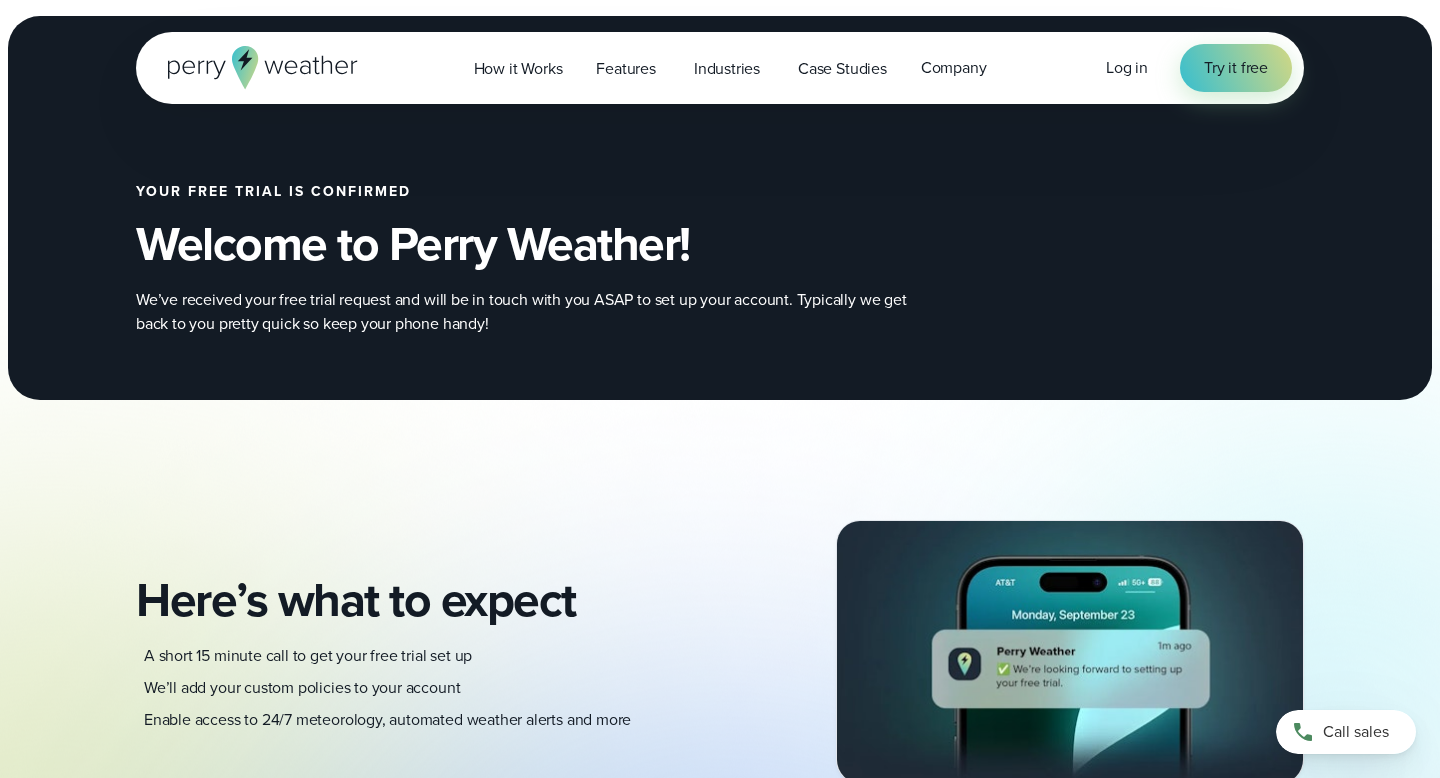 scroll, scrollTop: 0, scrollLeft: 0, axis: both 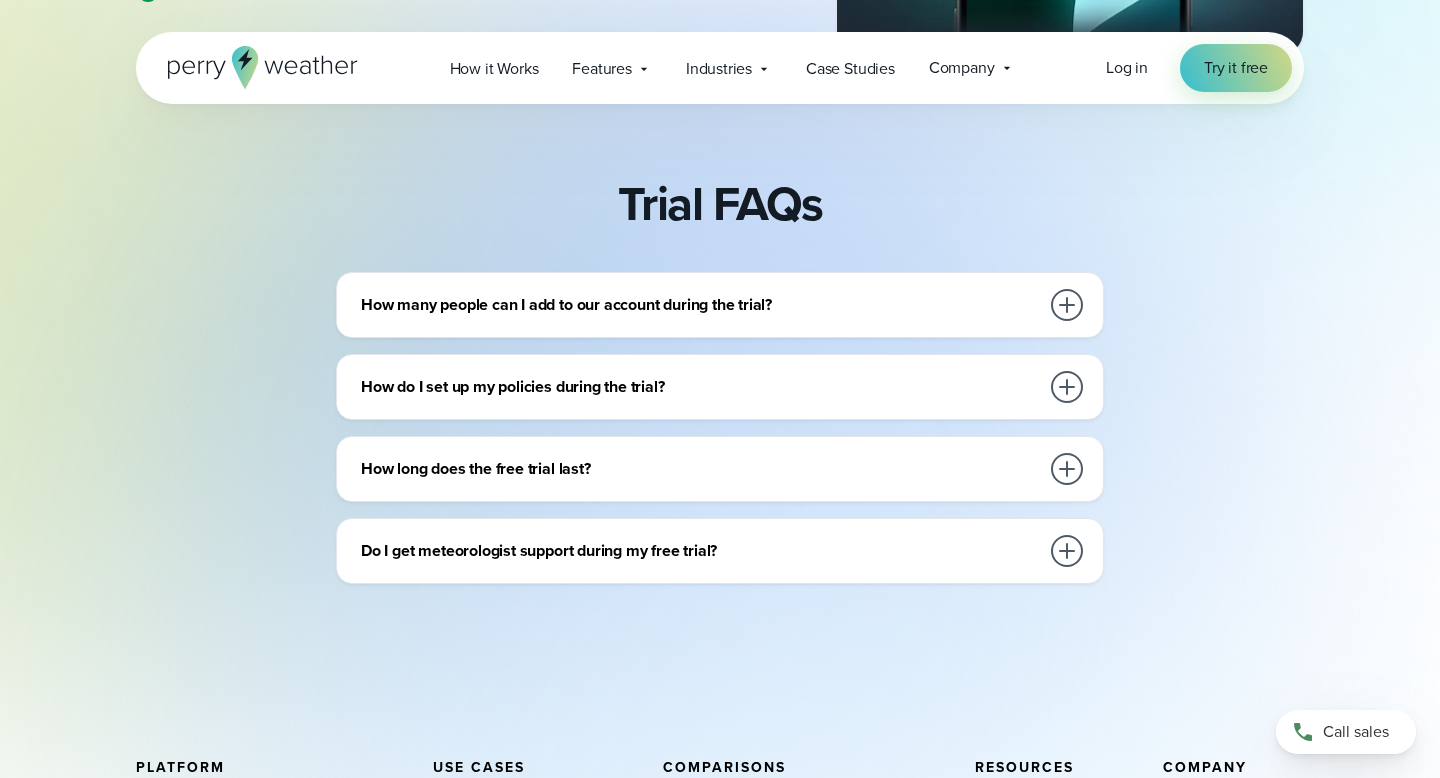 click on "How many people can I add to our account during the trial?" at bounding box center (700, 305) 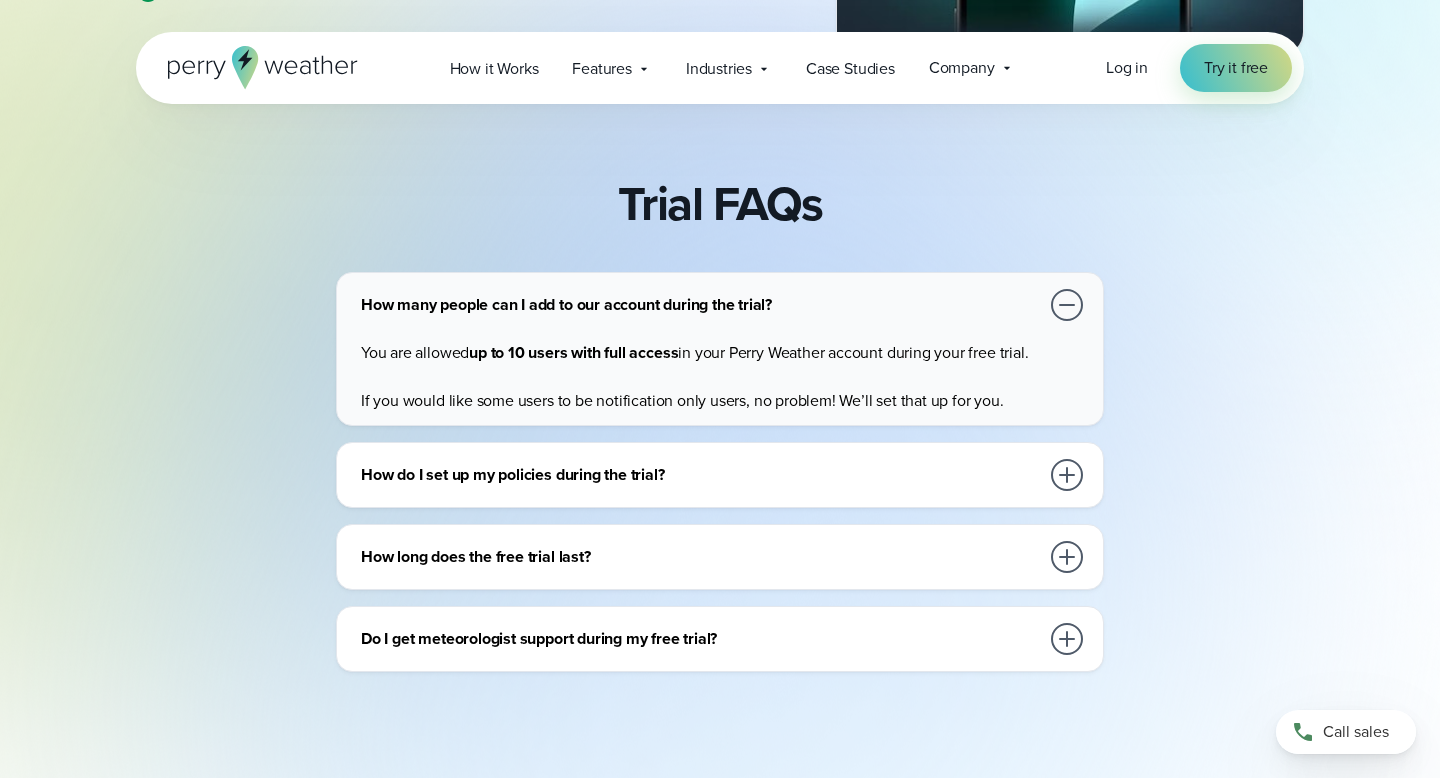 click on "How many people can I add to our account during the trial?" at bounding box center [700, 305] 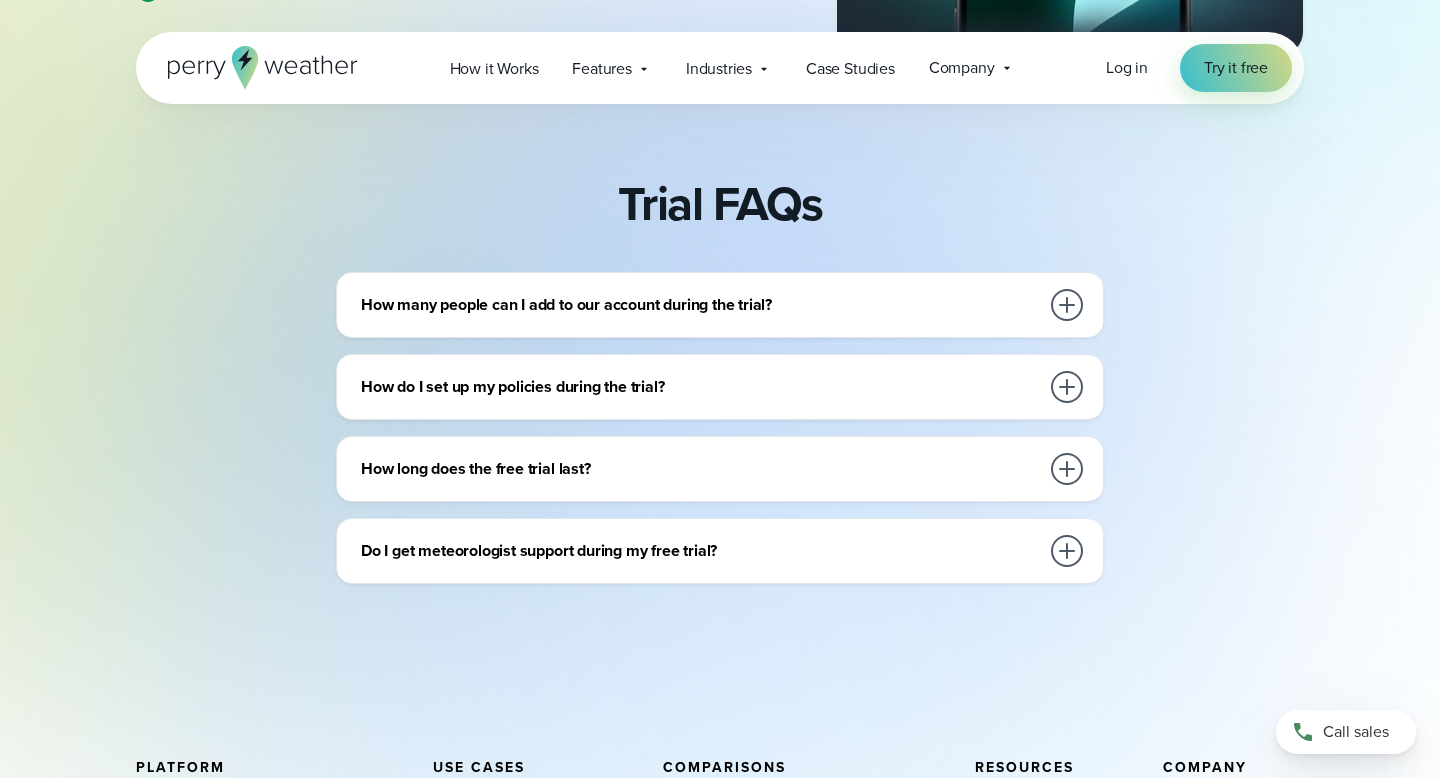 click on "How do I set up my policies during the trial?" at bounding box center [700, 387] 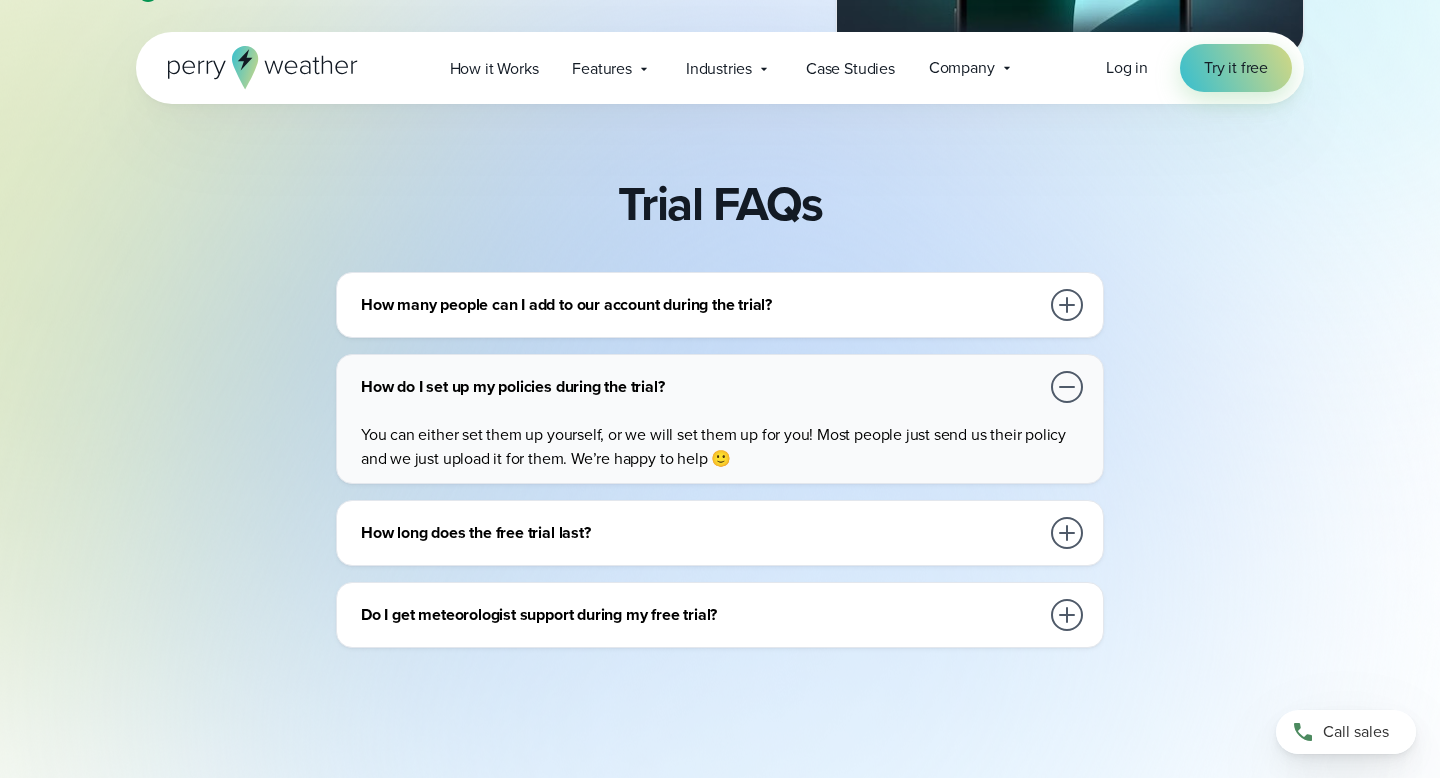 click on "Do I get meteorologist support during my free trial?" at bounding box center [700, 615] 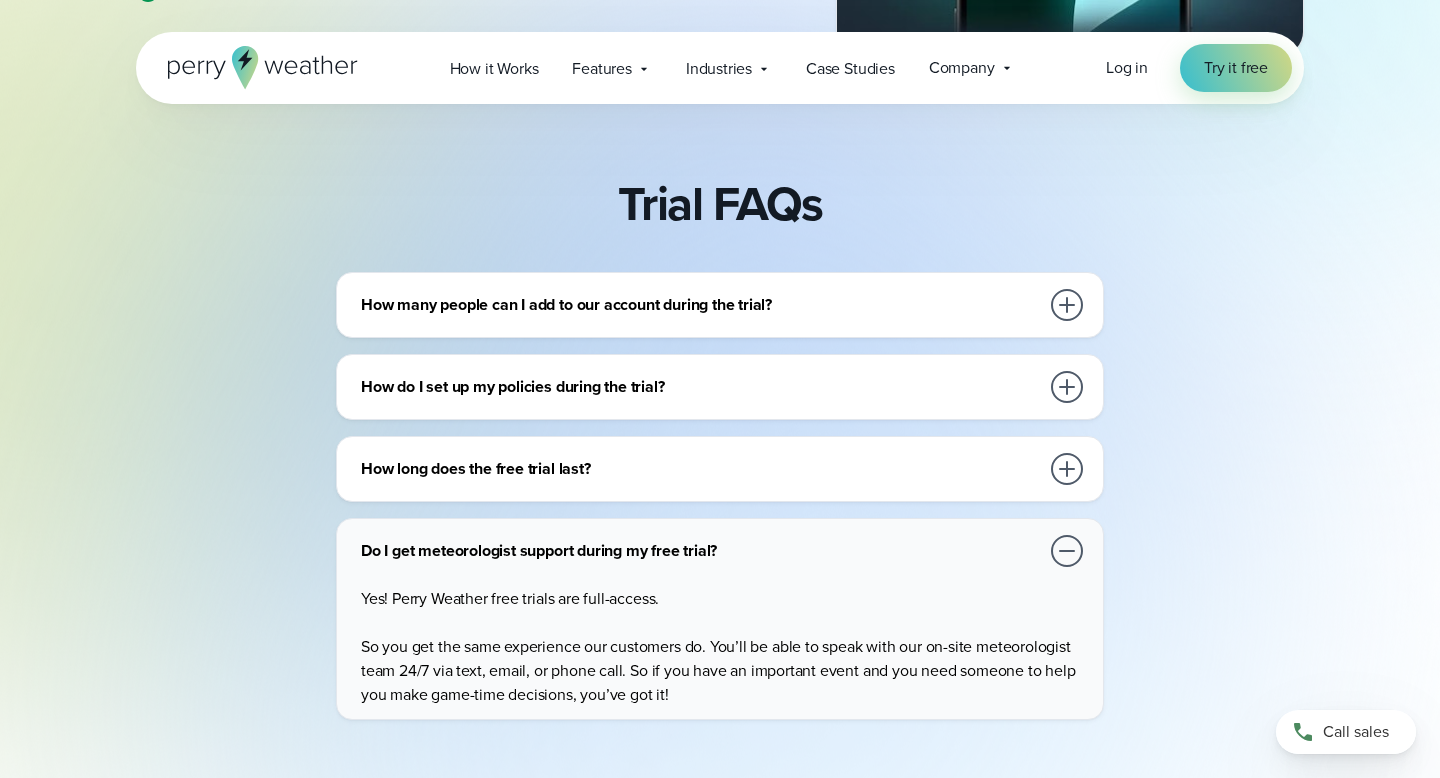 click on "Typically the trial lasts for two weeks. However, we will make exceptions and extend the trial if you have an event you plan to test it during!" at bounding box center (720, 469) 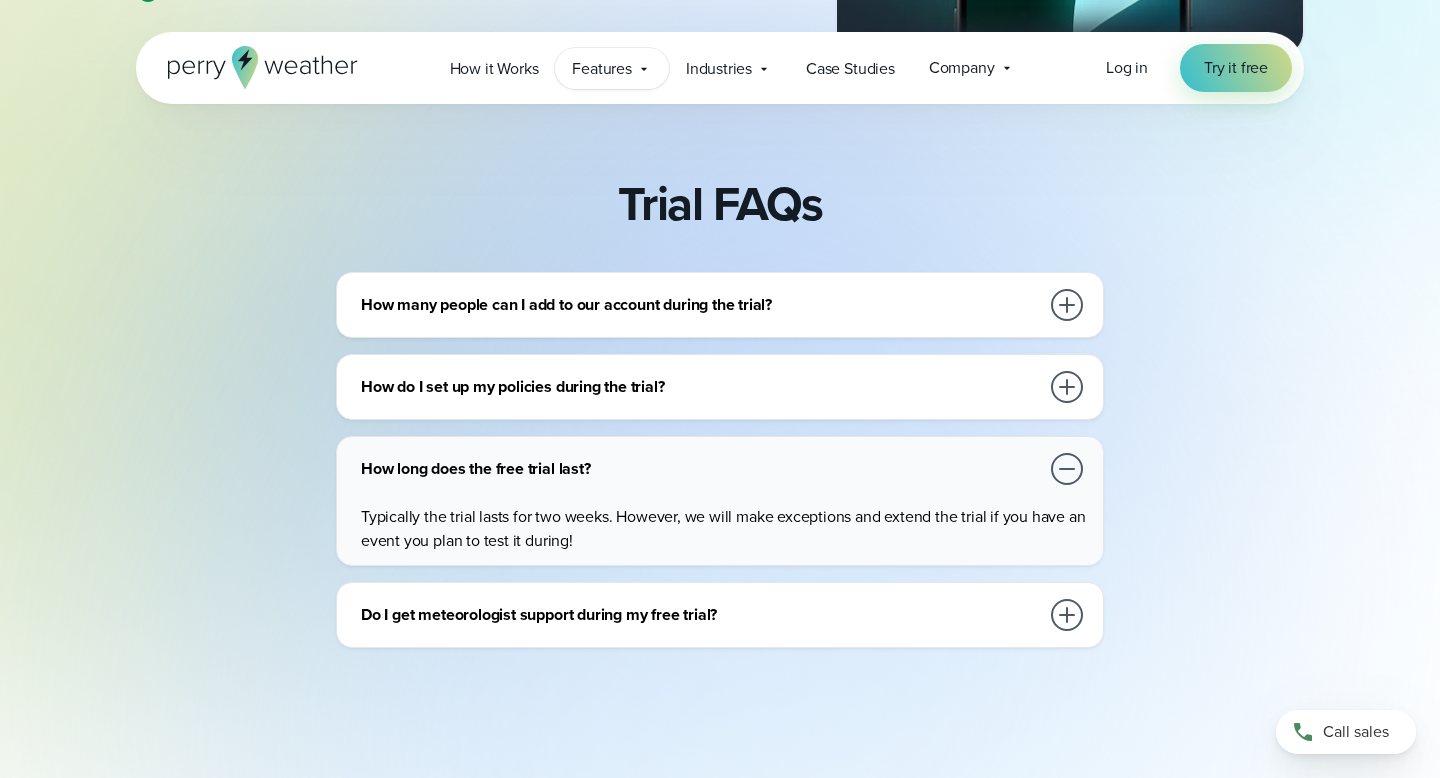 click on "Features
Explore All Features
Explore Perry Weather's on-site weather hardware and connected software platform." at bounding box center (612, 68) 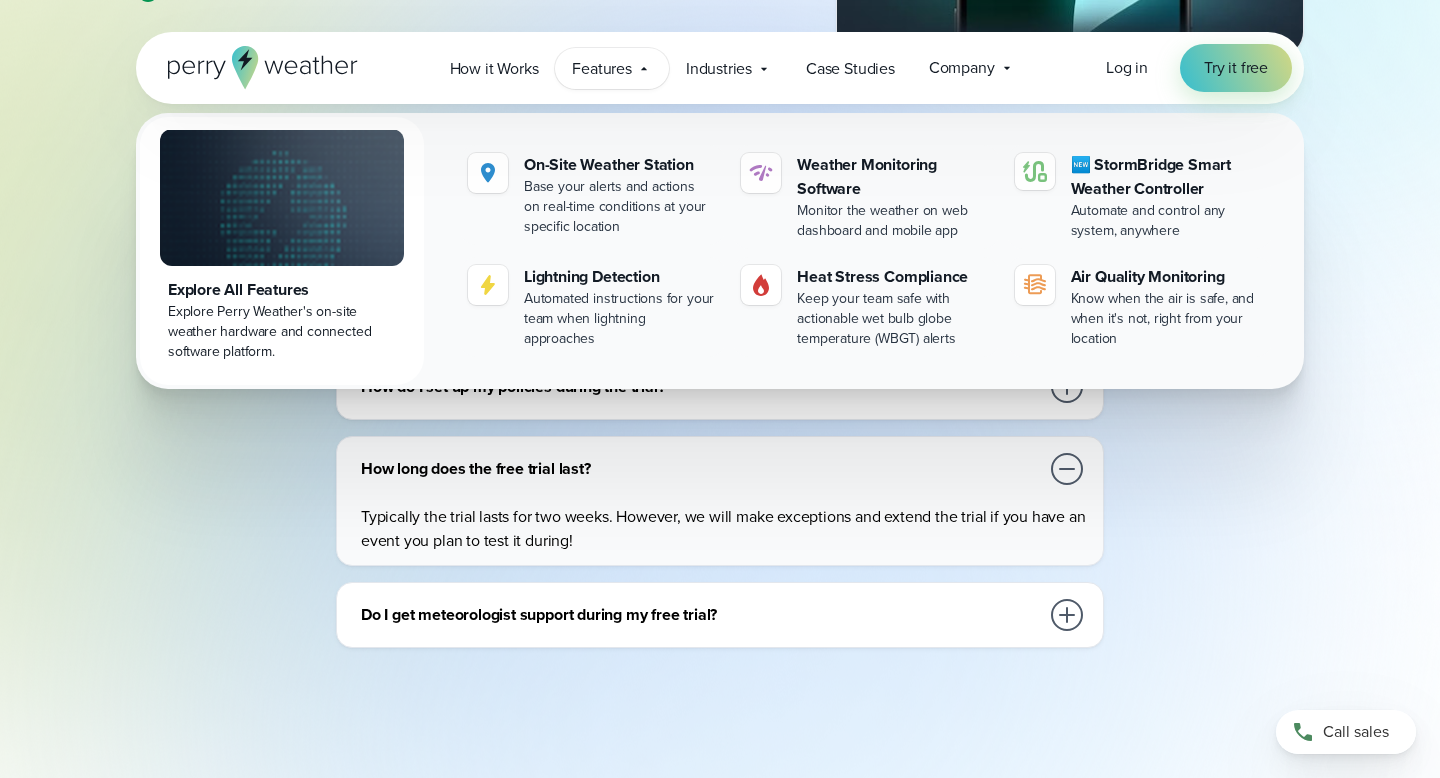 click on "How many people can I add to our account during the trial?
You are allowed  up to 10 users with full access  in your [COMPANY] account during your free trial.
If you would like some users to be notification only users, no problem! We’ll set that up for you.
How do I set up my policies during the trial?" at bounding box center [720, 460] 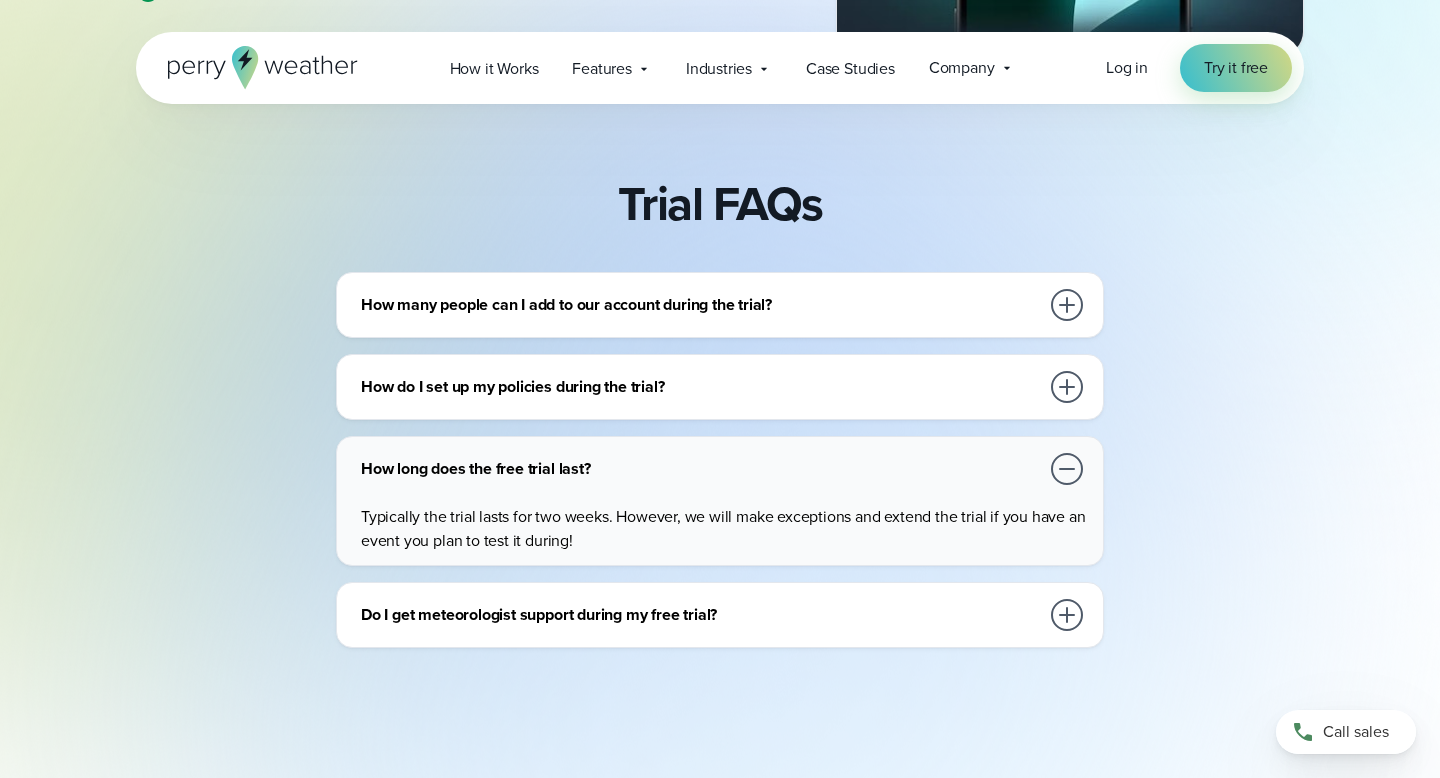 click 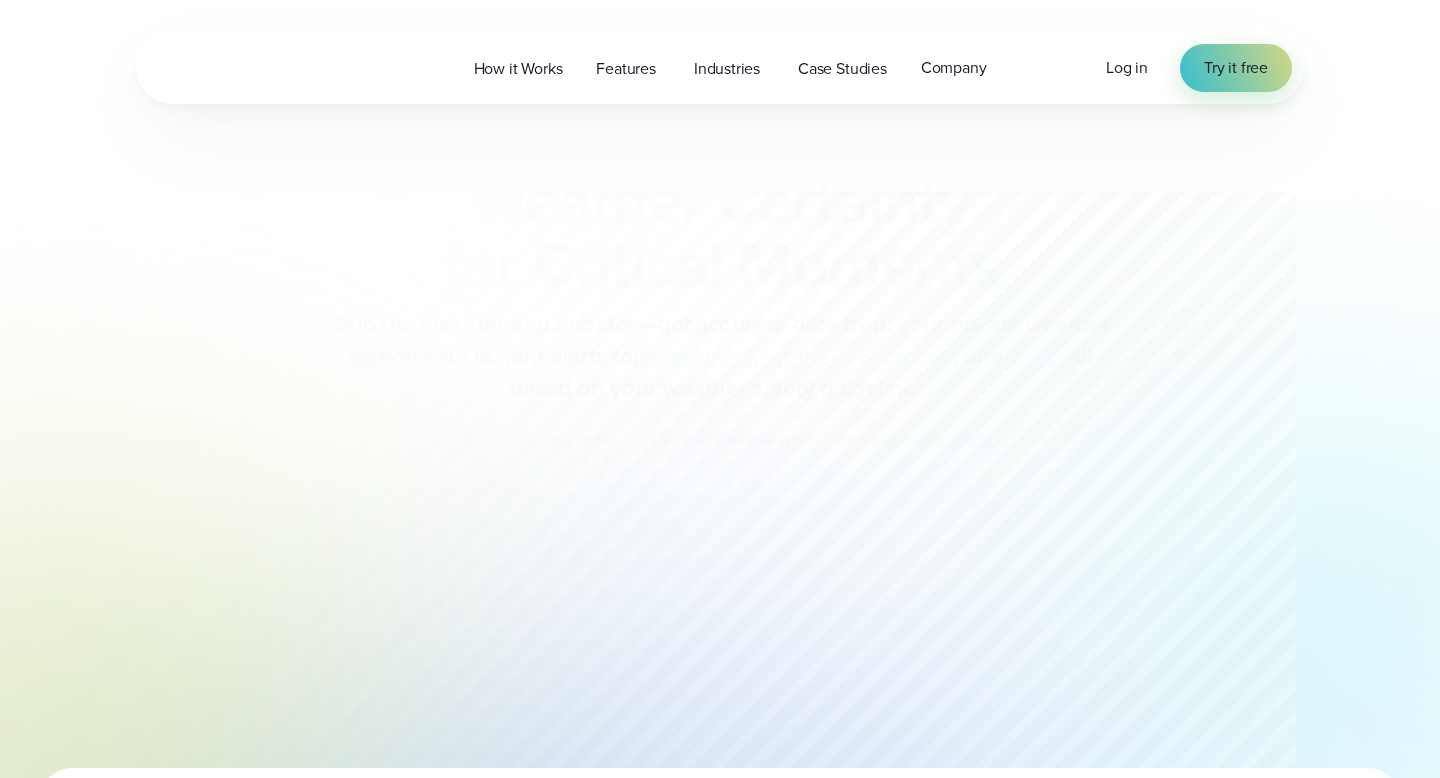 scroll, scrollTop: 0, scrollLeft: 0, axis: both 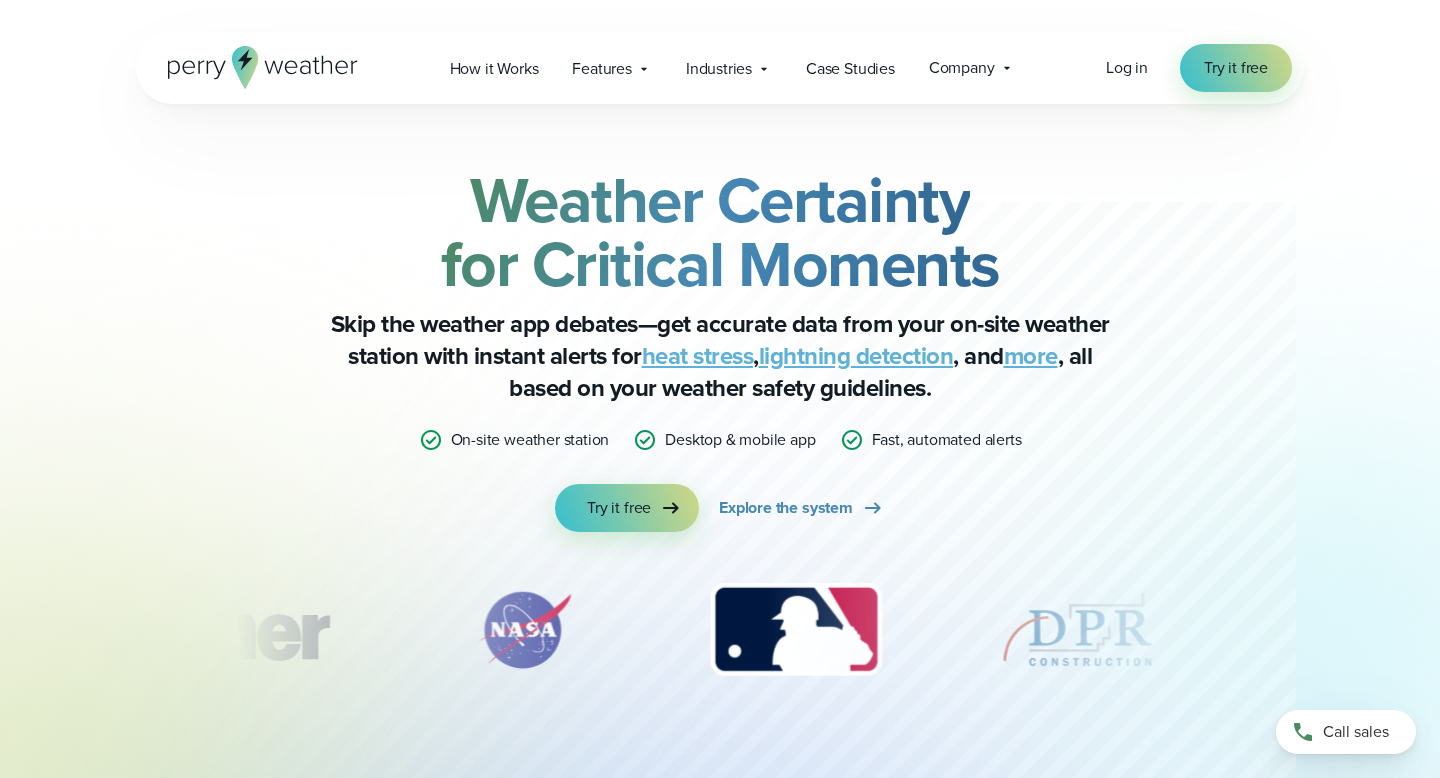 click 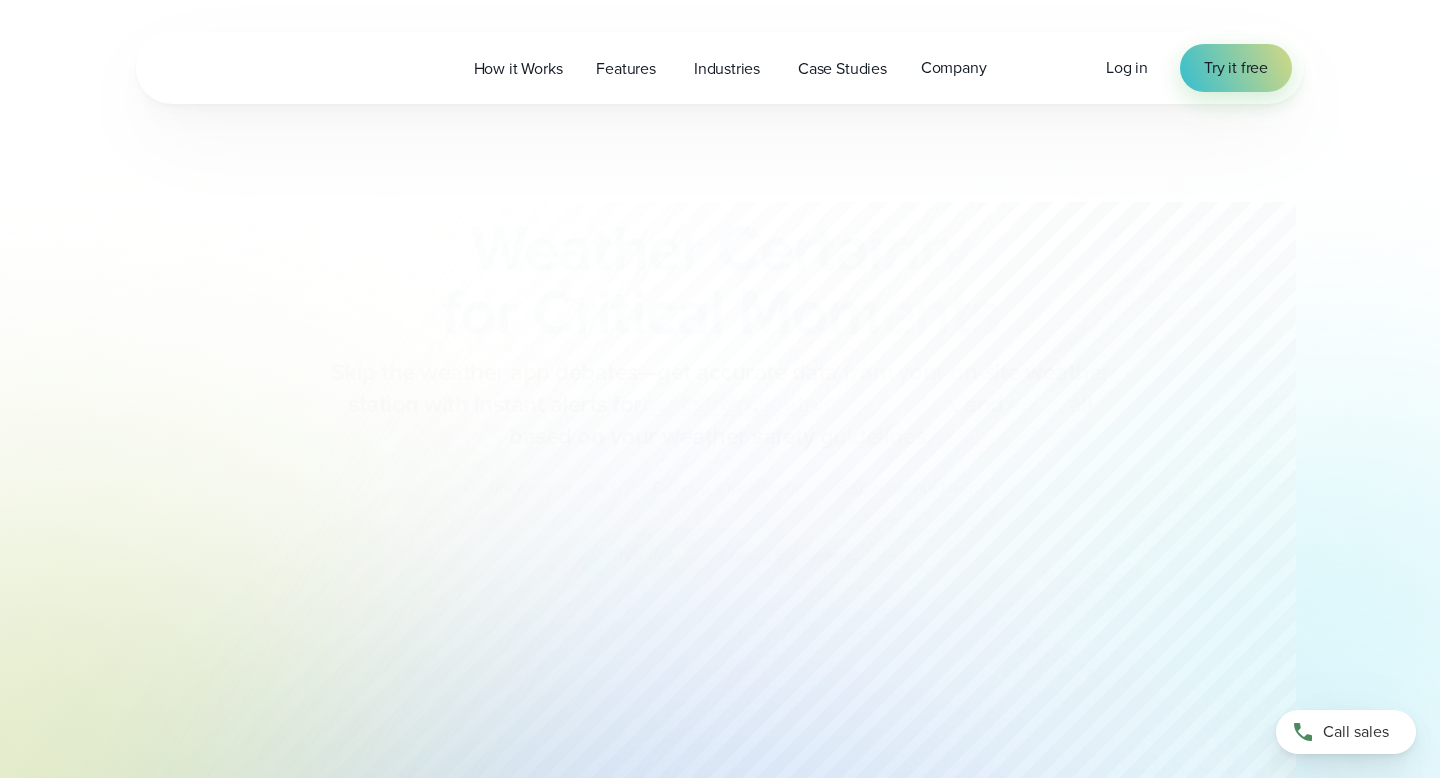 scroll, scrollTop: 0, scrollLeft: 0, axis: both 